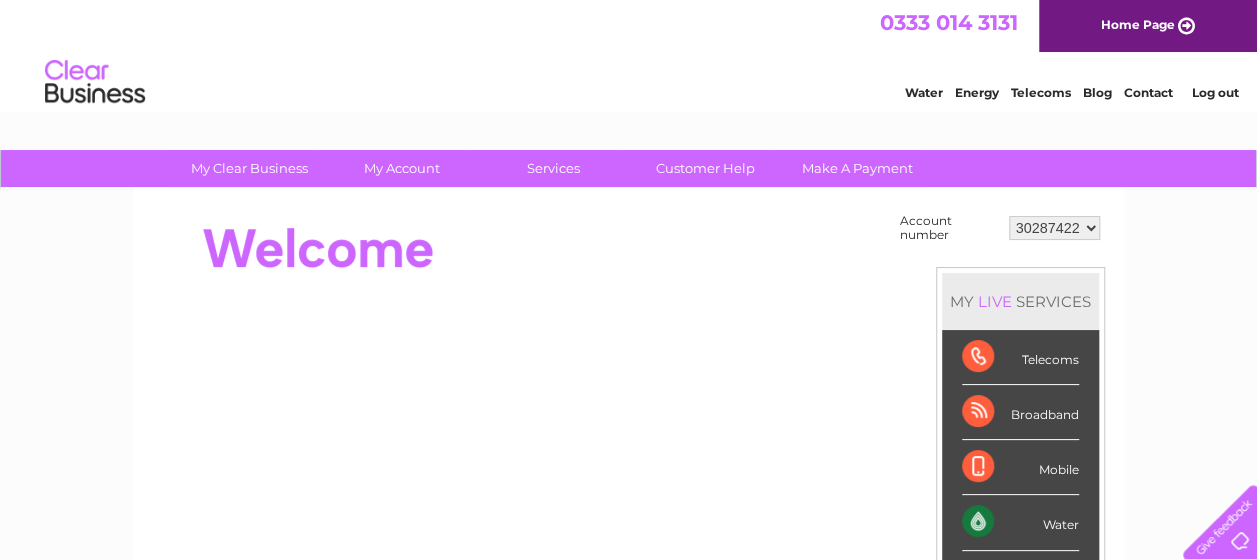 scroll, scrollTop: 0, scrollLeft: 0, axis: both 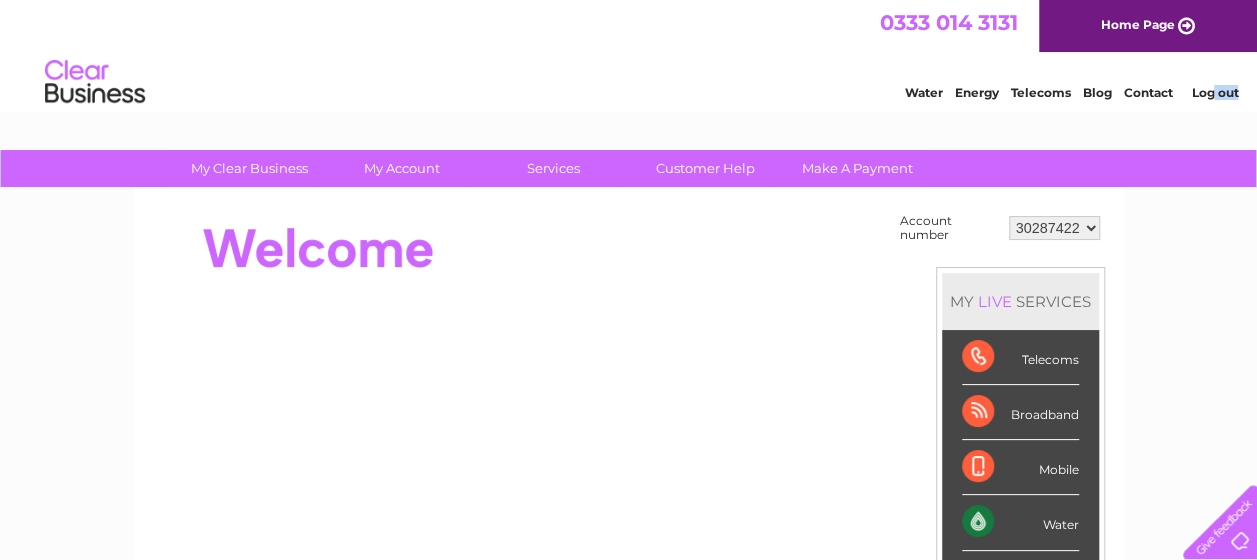 drag, startPoint x: 1213, startPoint y: 102, endPoint x: 1212, endPoint y: 152, distance: 50.01 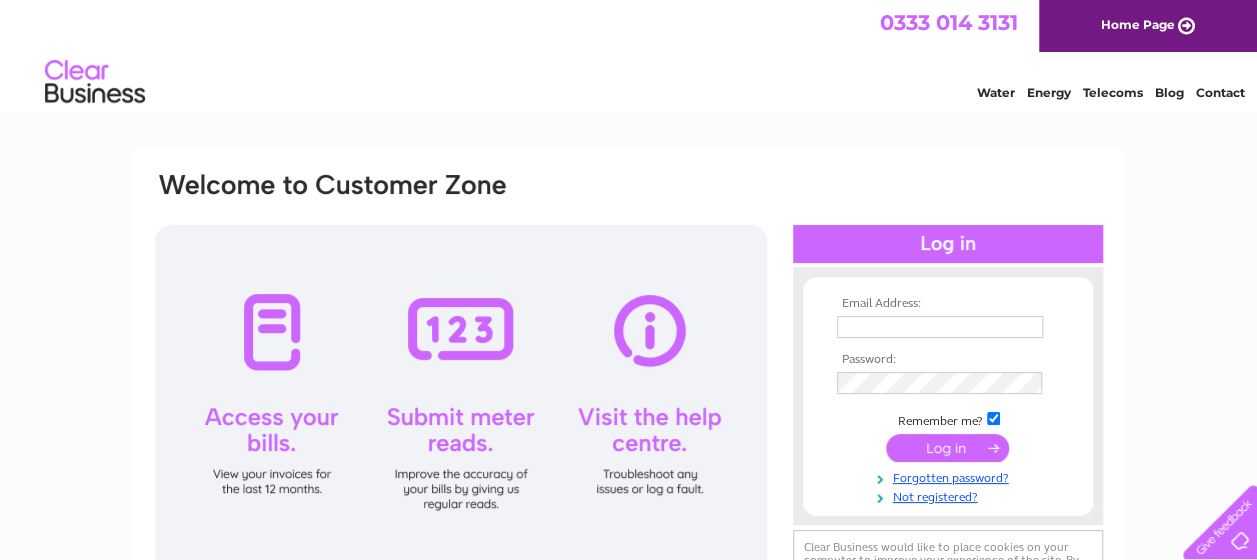 scroll, scrollTop: 0, scrollLeft: 0, axis: both 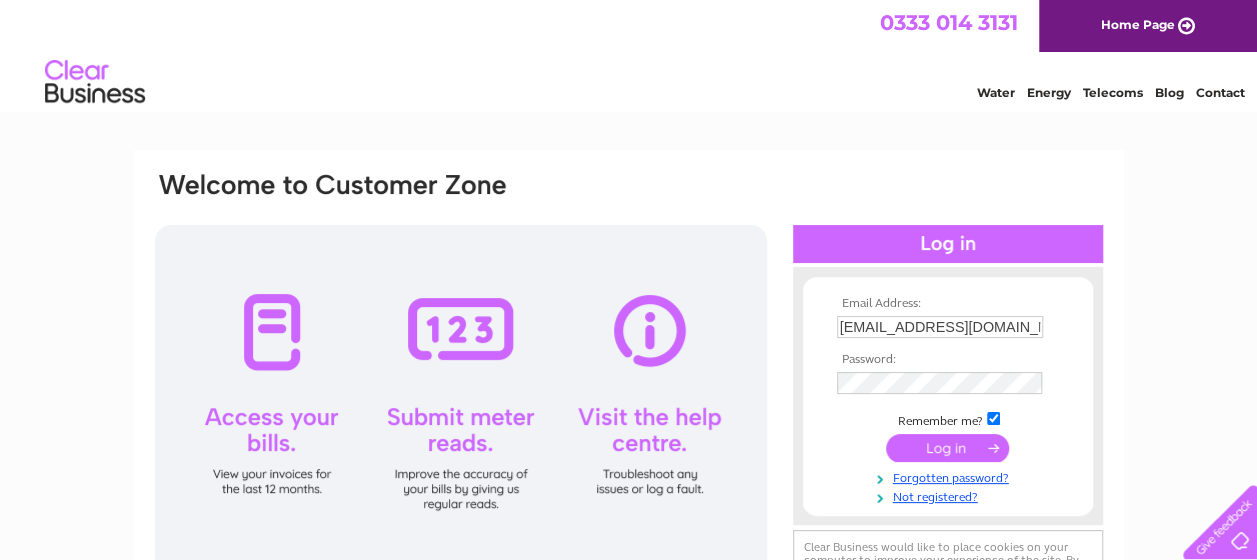 click on "accounts@civicengineers.com" at bounding box center (940, 327) 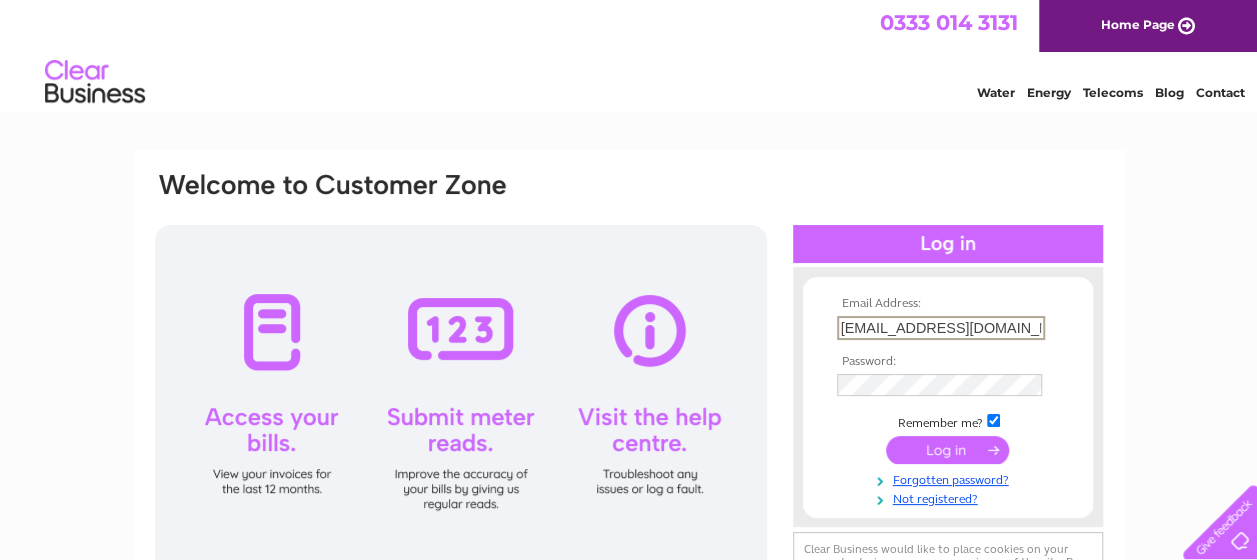 click on "accounts@civicengineers.com" at bounding box center [941, 328] 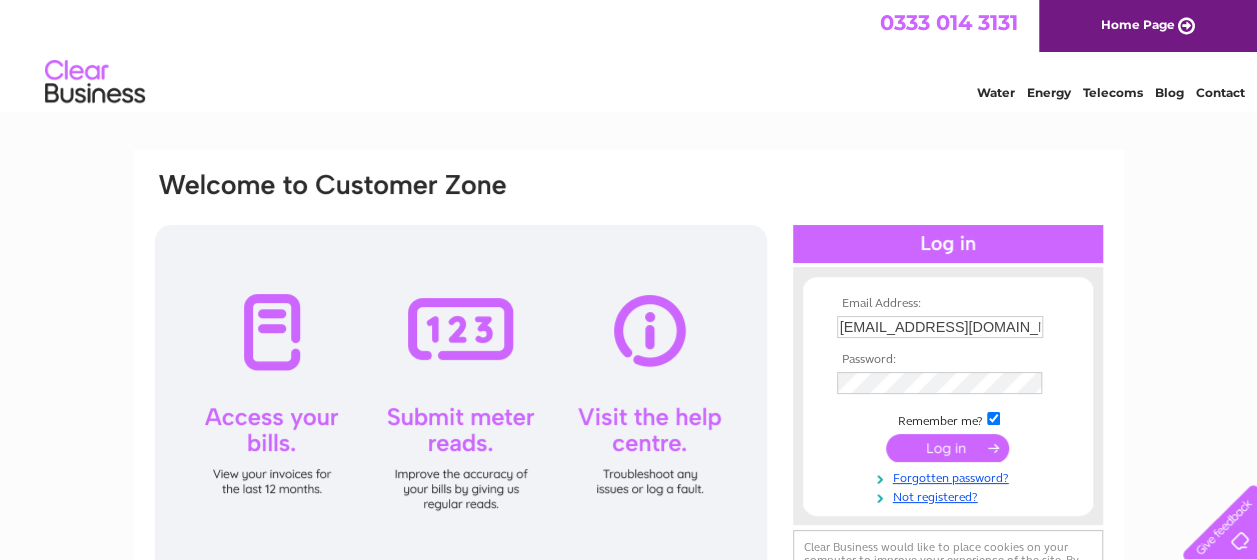 click on "Email Address:
accounts@civicengineers.com
Password:" at bounding box center [629, 396] 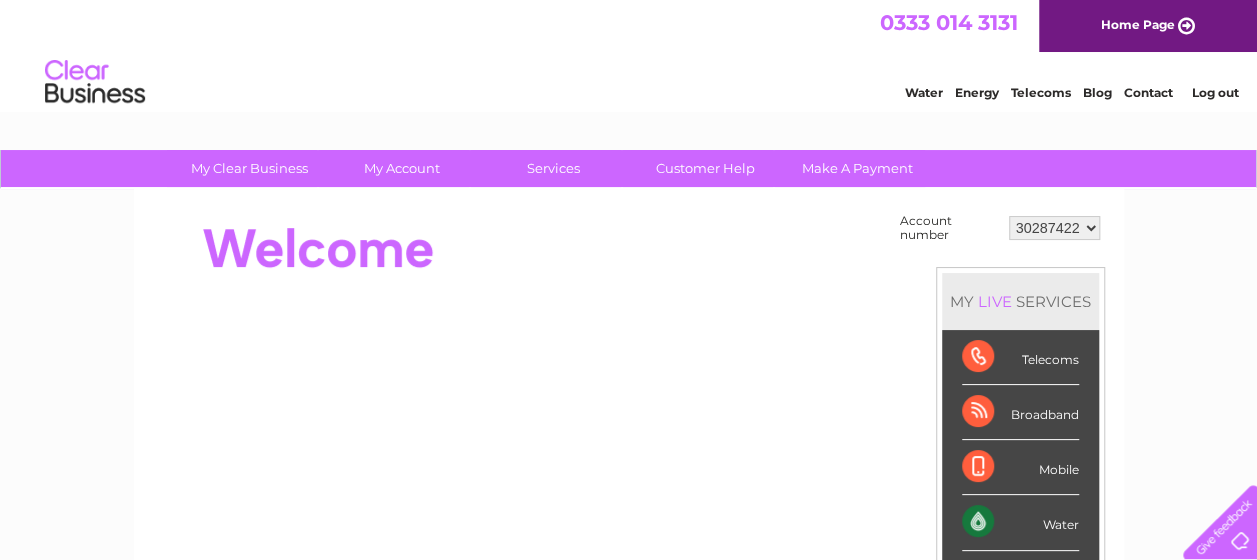 scroll, scrollTop: 0, scrollLeft: 0, axis: both 